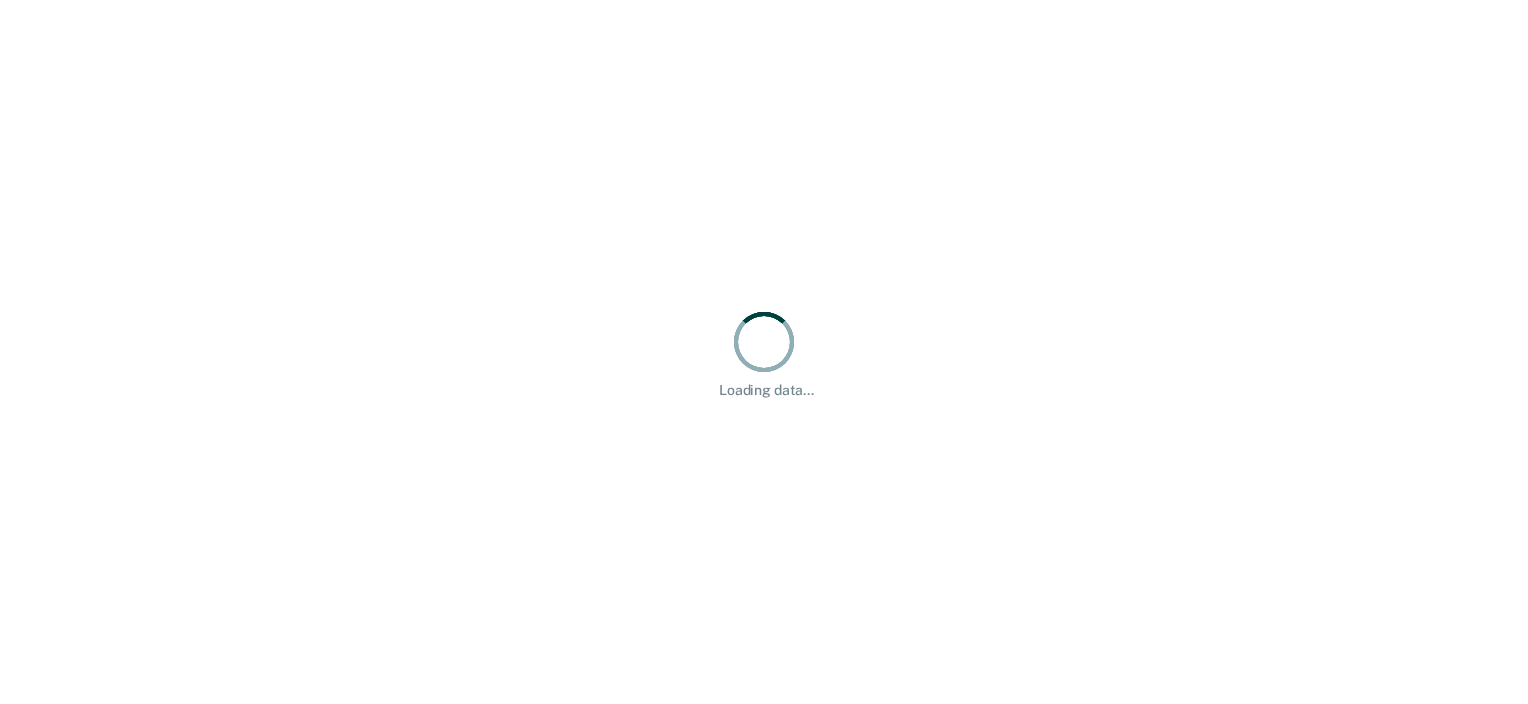 scroll, scrollTop: 0, scrollLeft: 0, axis: both 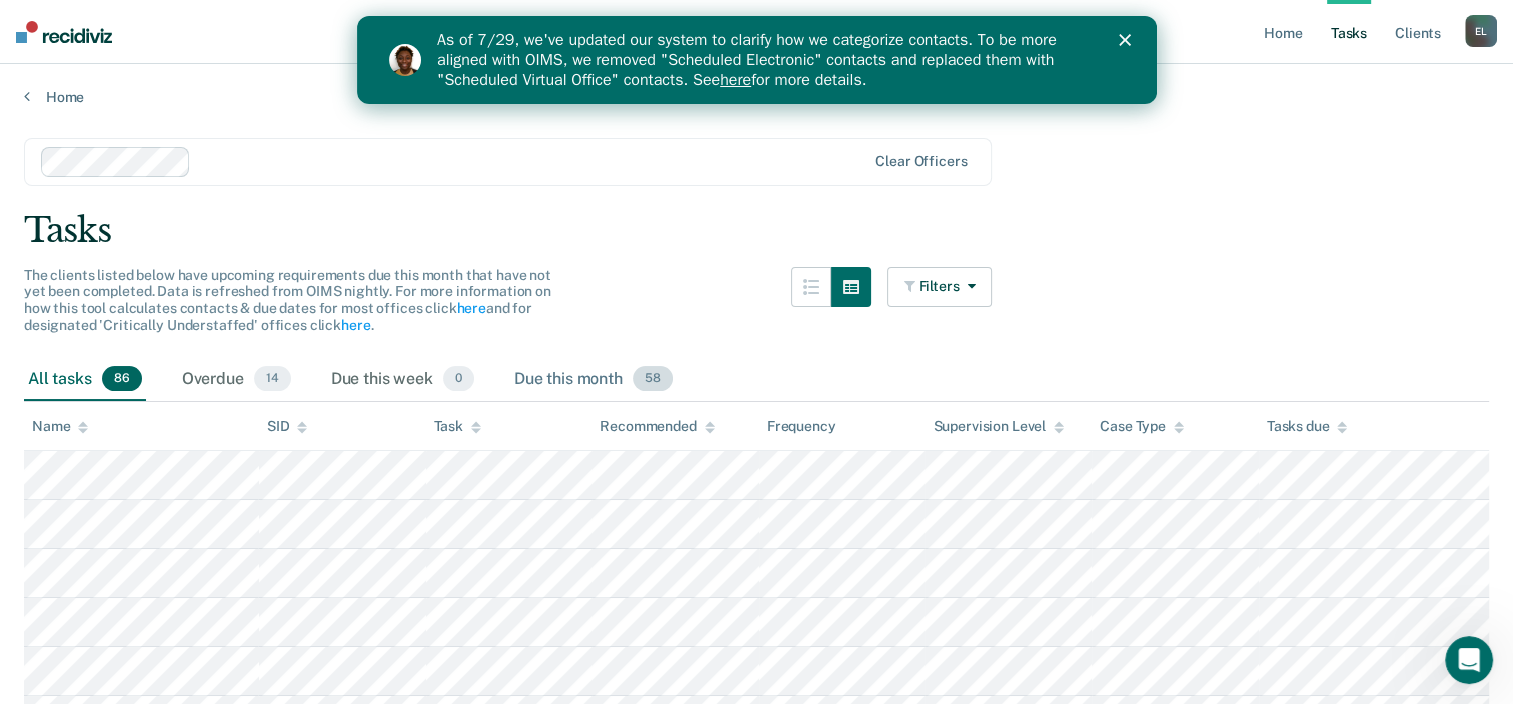 click on "Due this month 58" at bounding box center (593, 380) 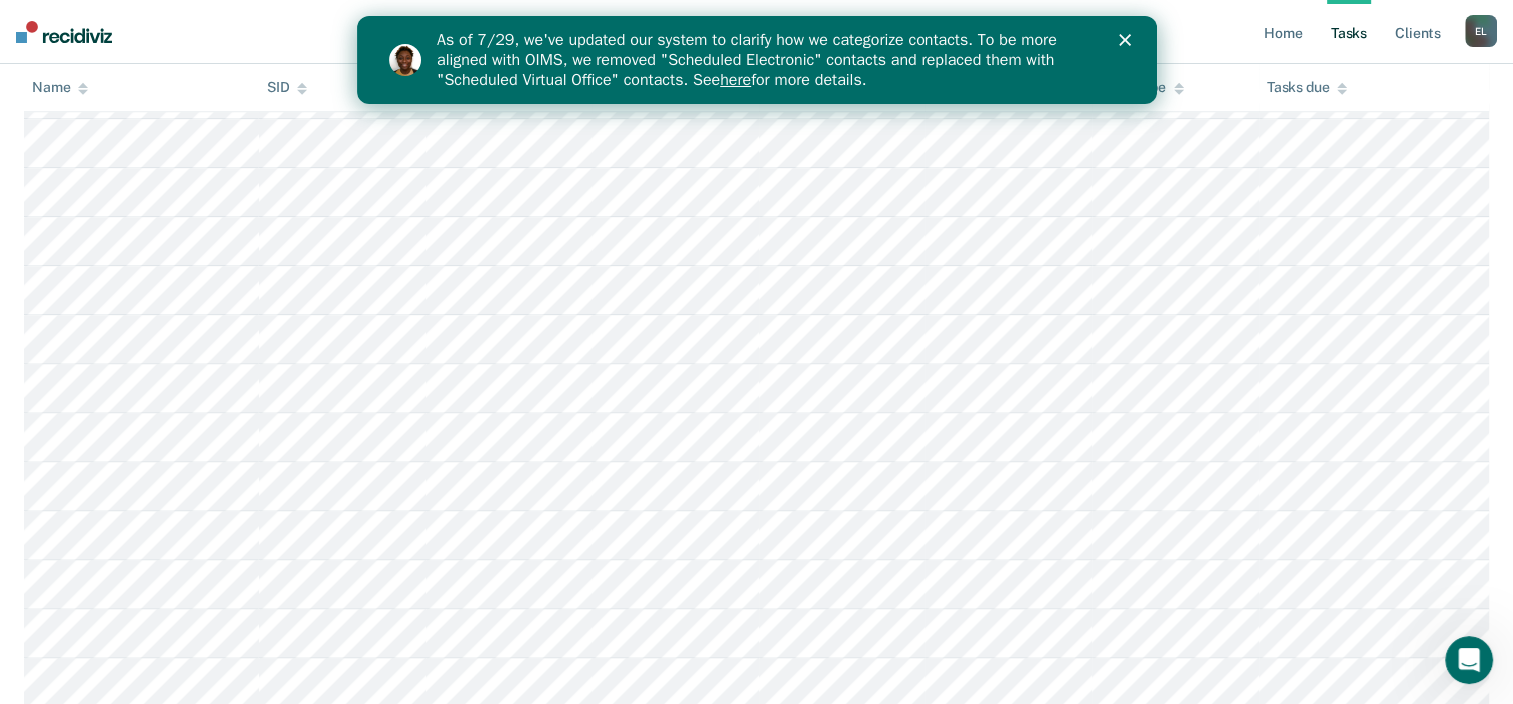 scroll, scrollTop: 0, scrollLeft: 0, axis: both 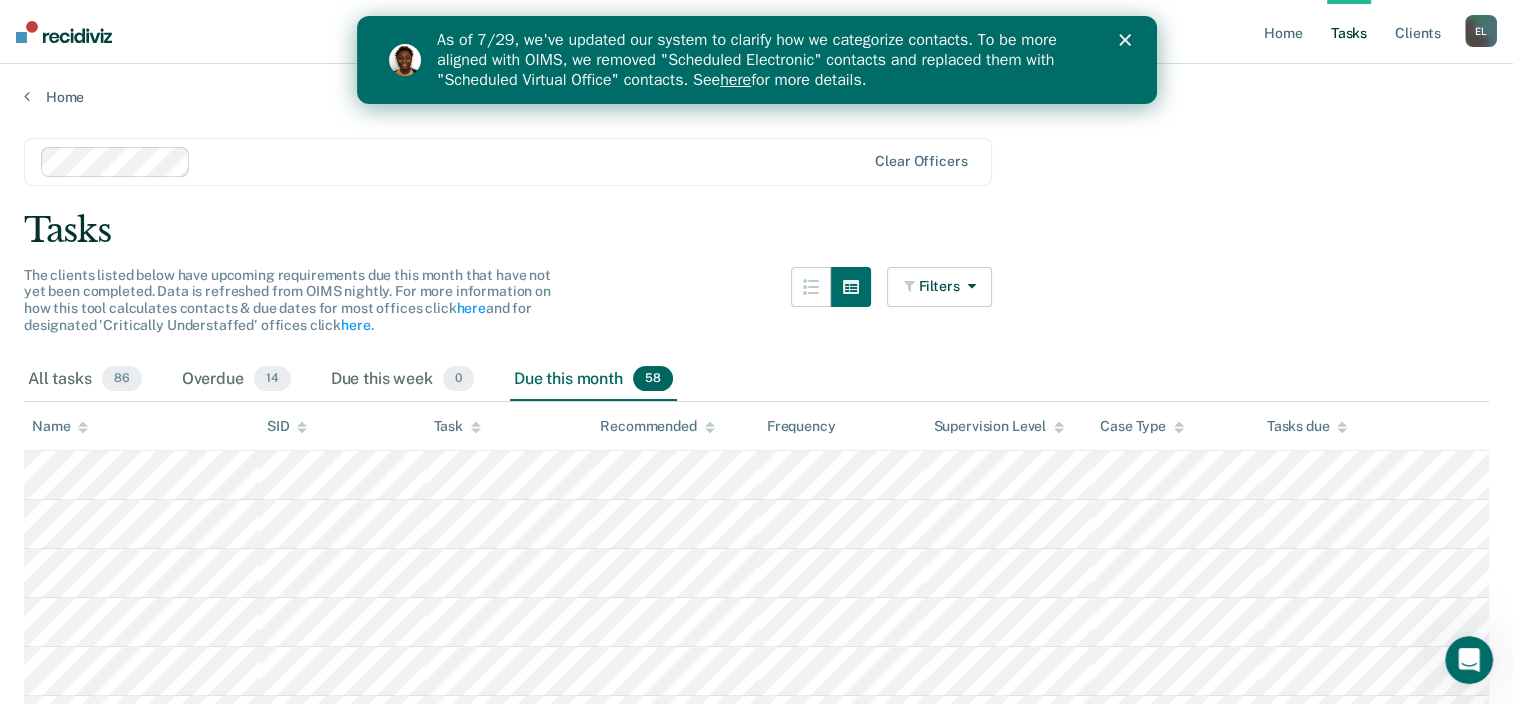 click on "Tasks" at bounding box center (756, 230) 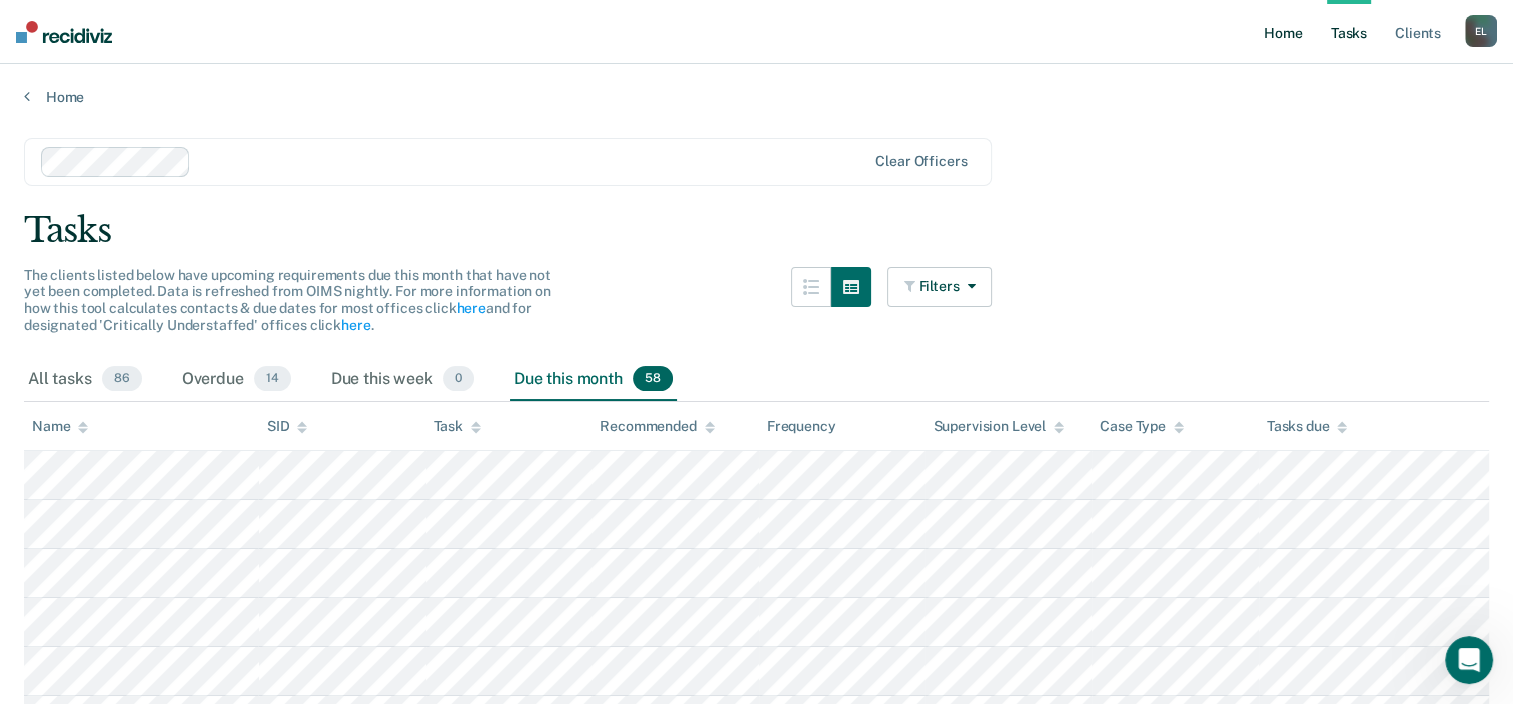 click on "Home" at bounding box center (1283, 32) 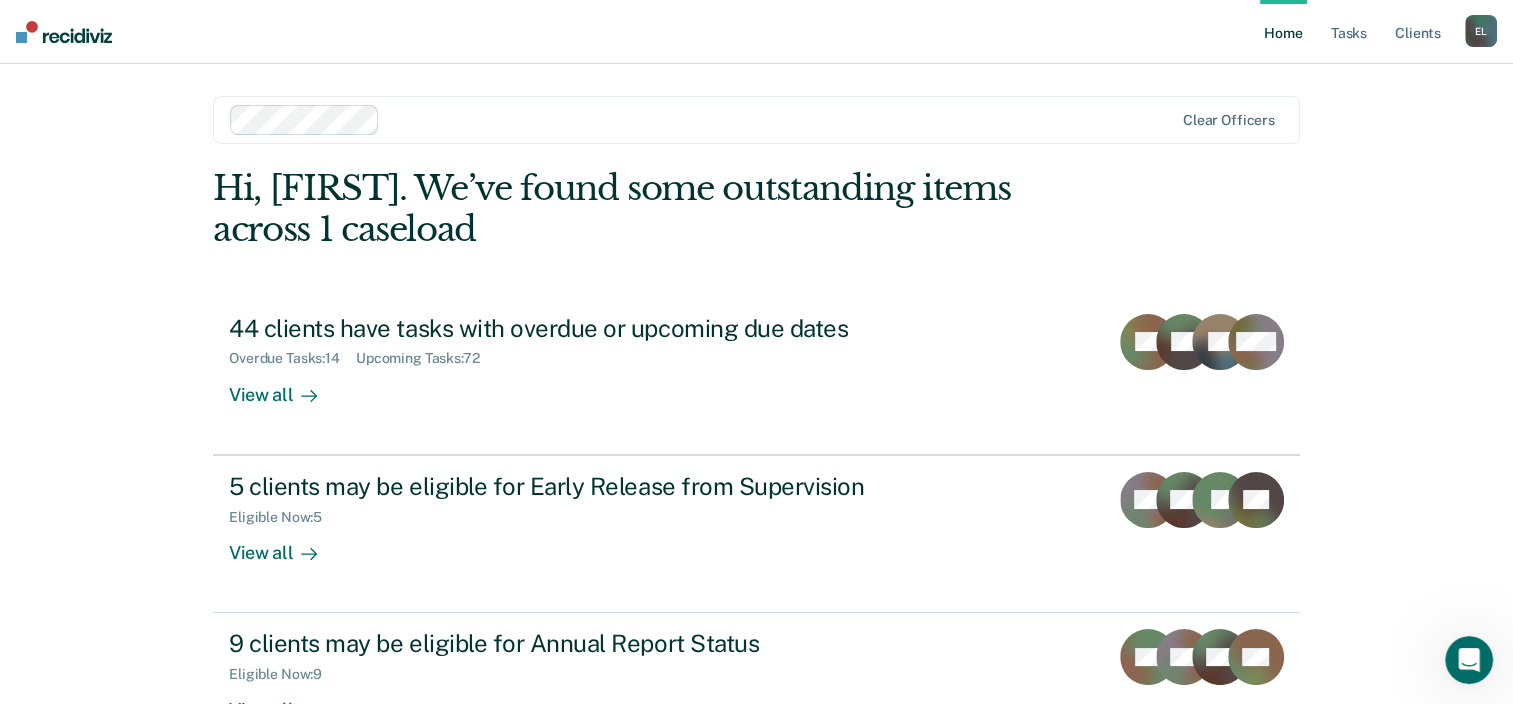 scroll, scrollTop: 145, scrollLeft: 0, axis: vertical 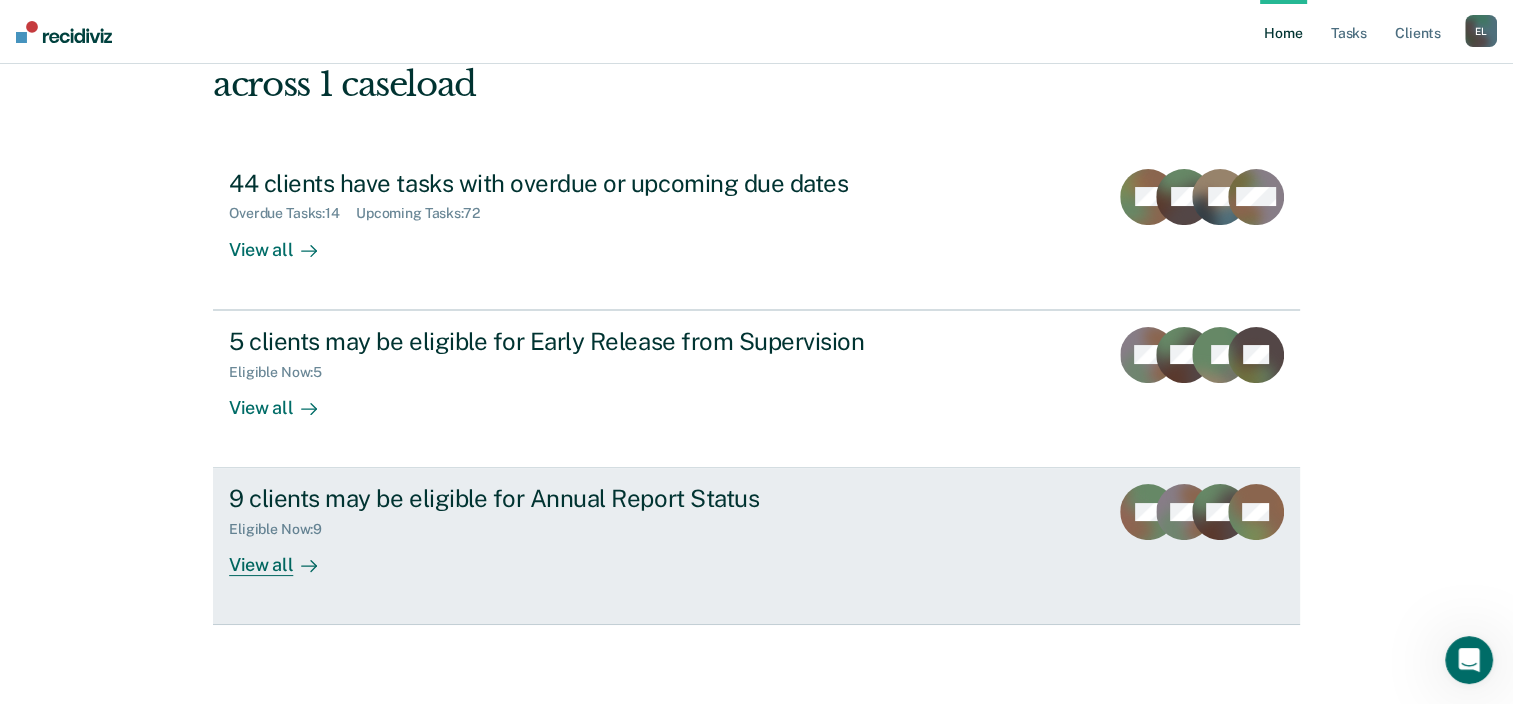 click on "View all" at bounding box center [285, 557] 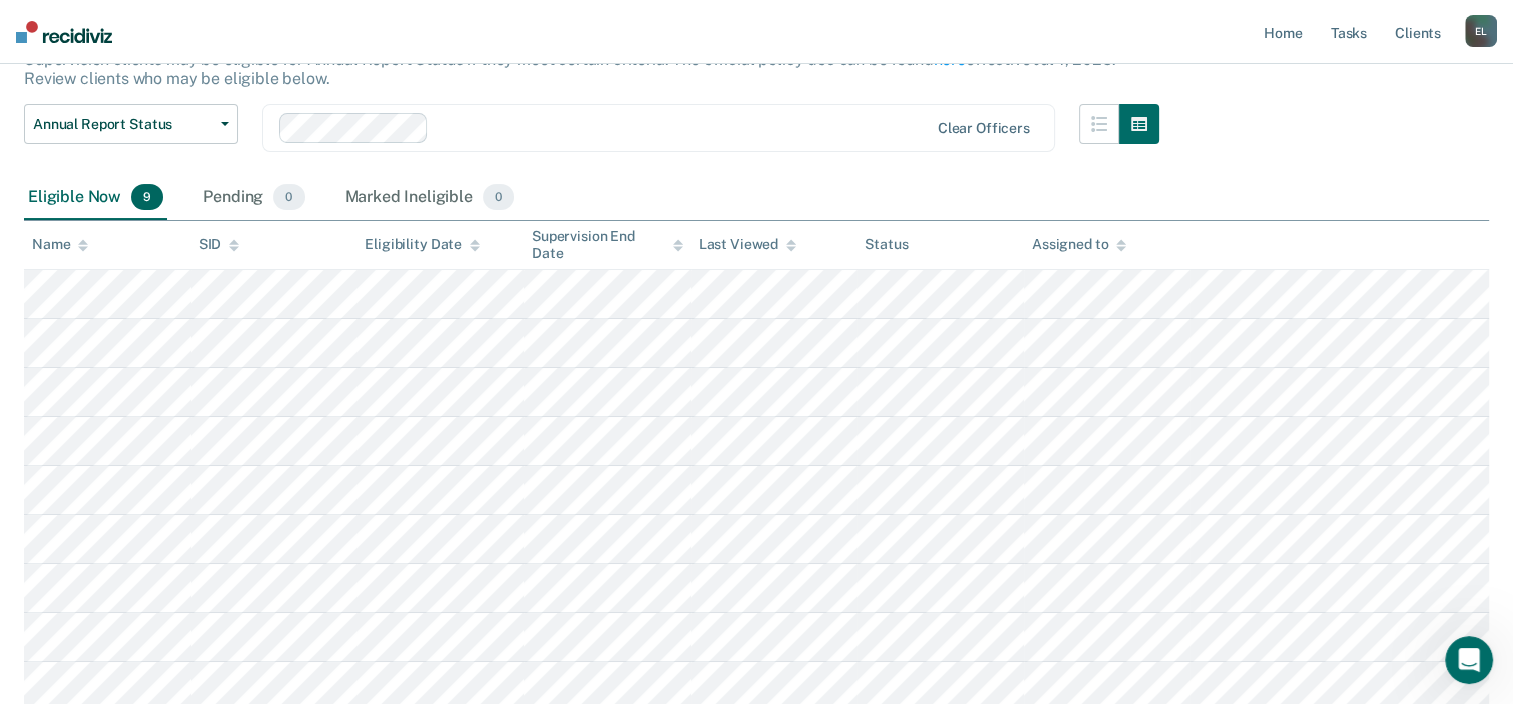 scroll, scrollTop: 0, scrollLeft: 0, axis: both 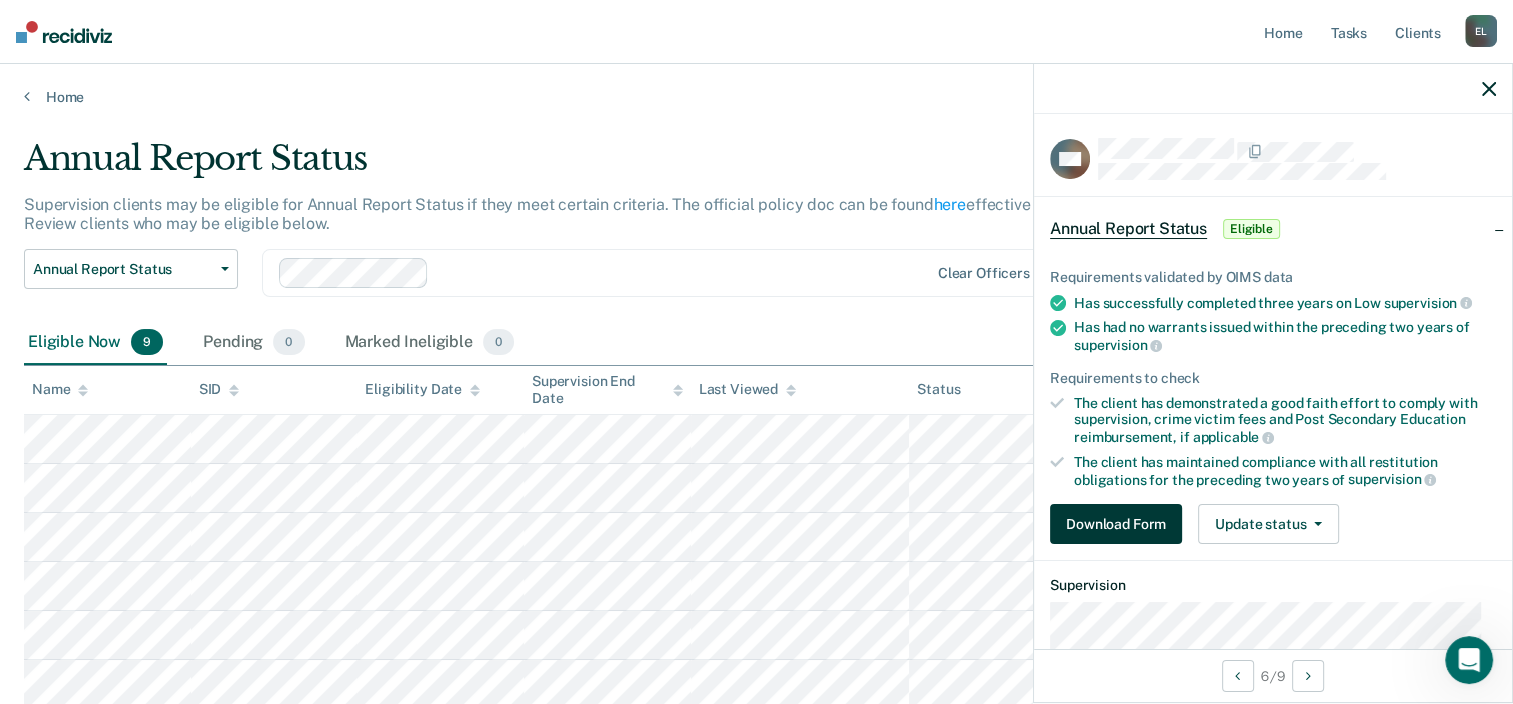 click on "Download Form" at bounding box center [1116, 524] 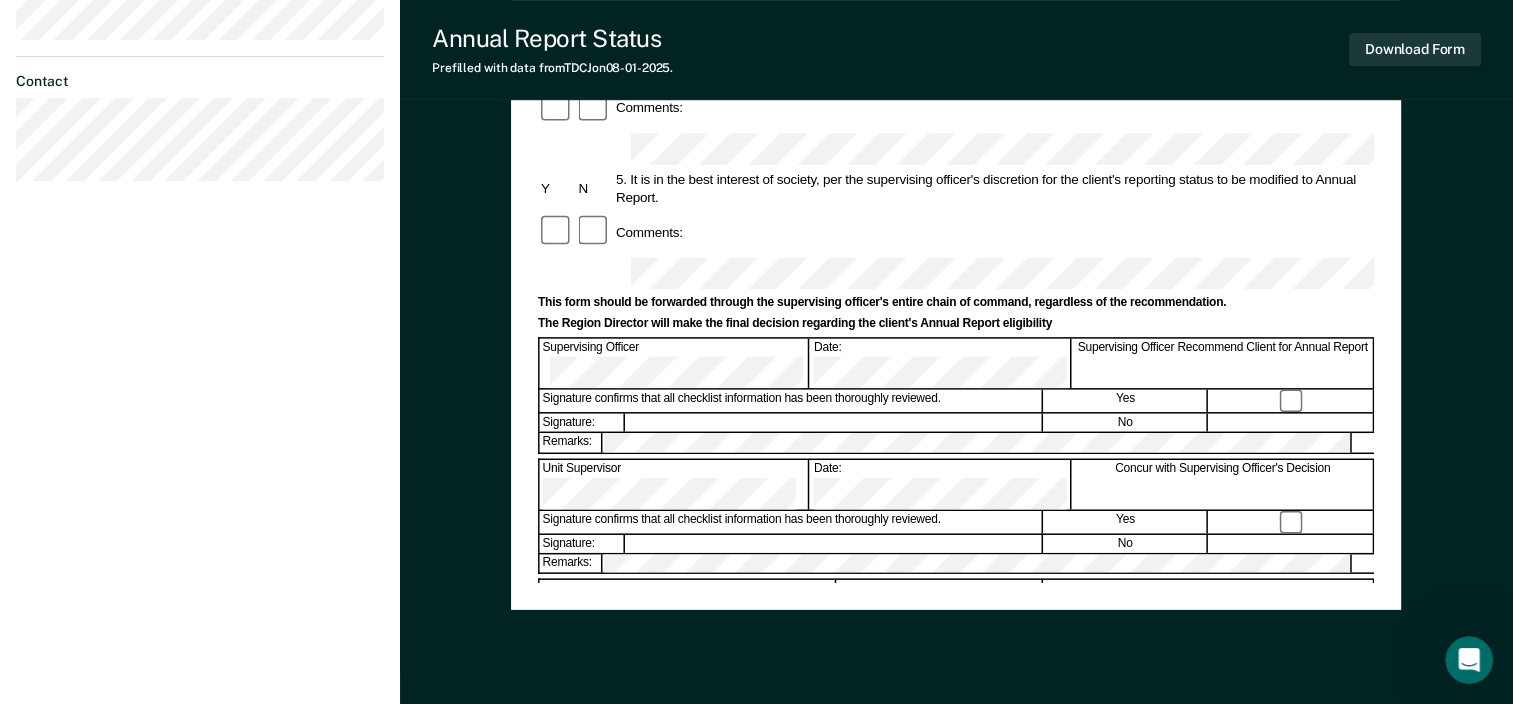 scroll, scrollTop: 723, scrollLeft: 0, axis: vertical 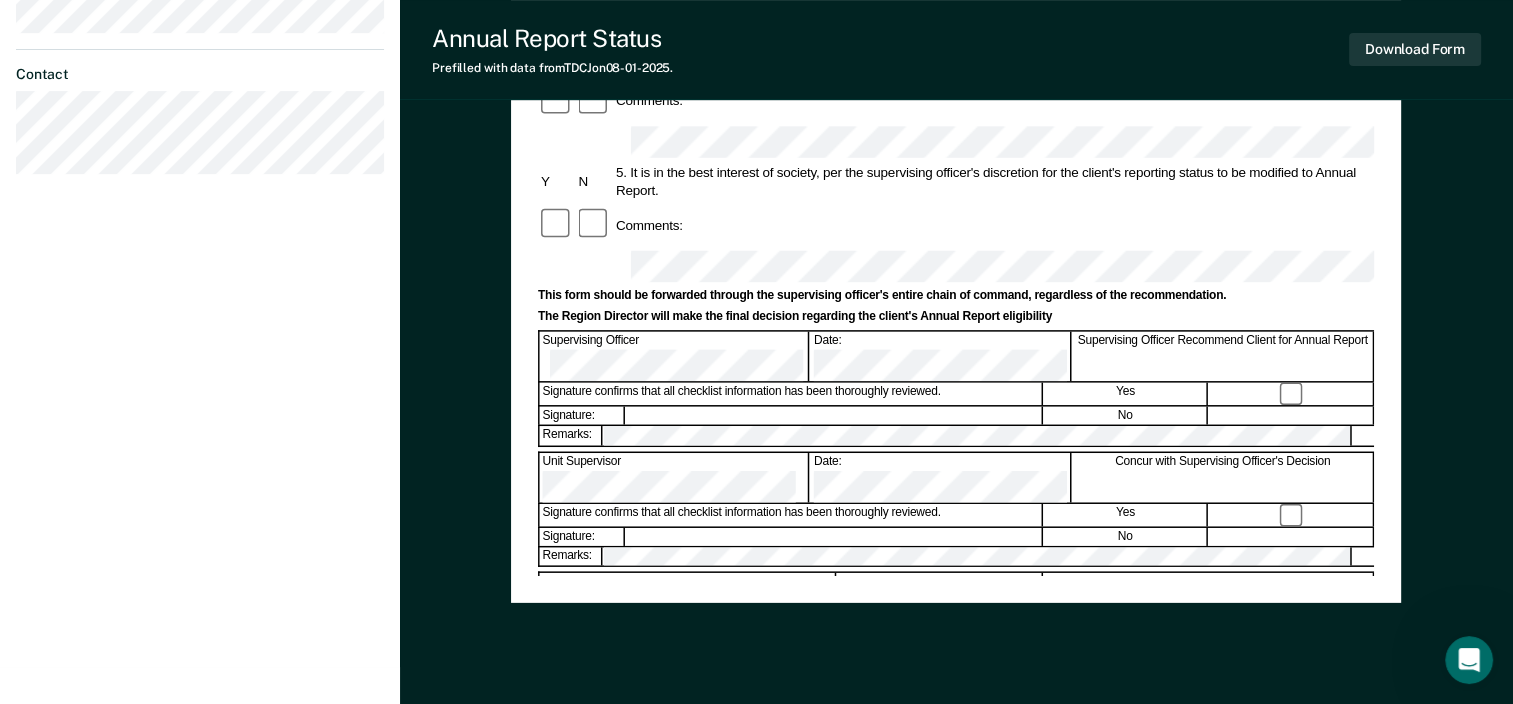 click on "Parole Supervisor:" at bounding box center [688, 582] 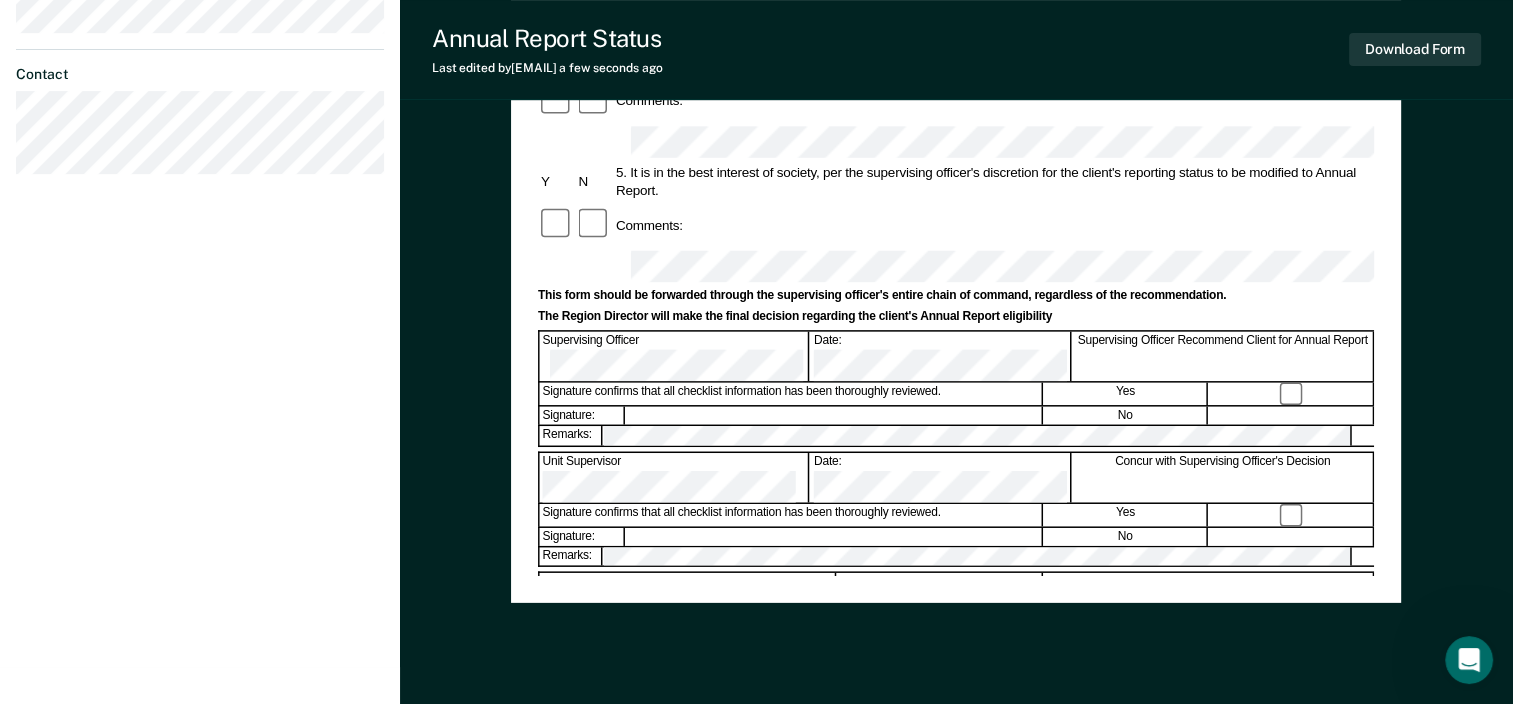 click on "Parole Supervisor:" at bounding box center [688, 582] 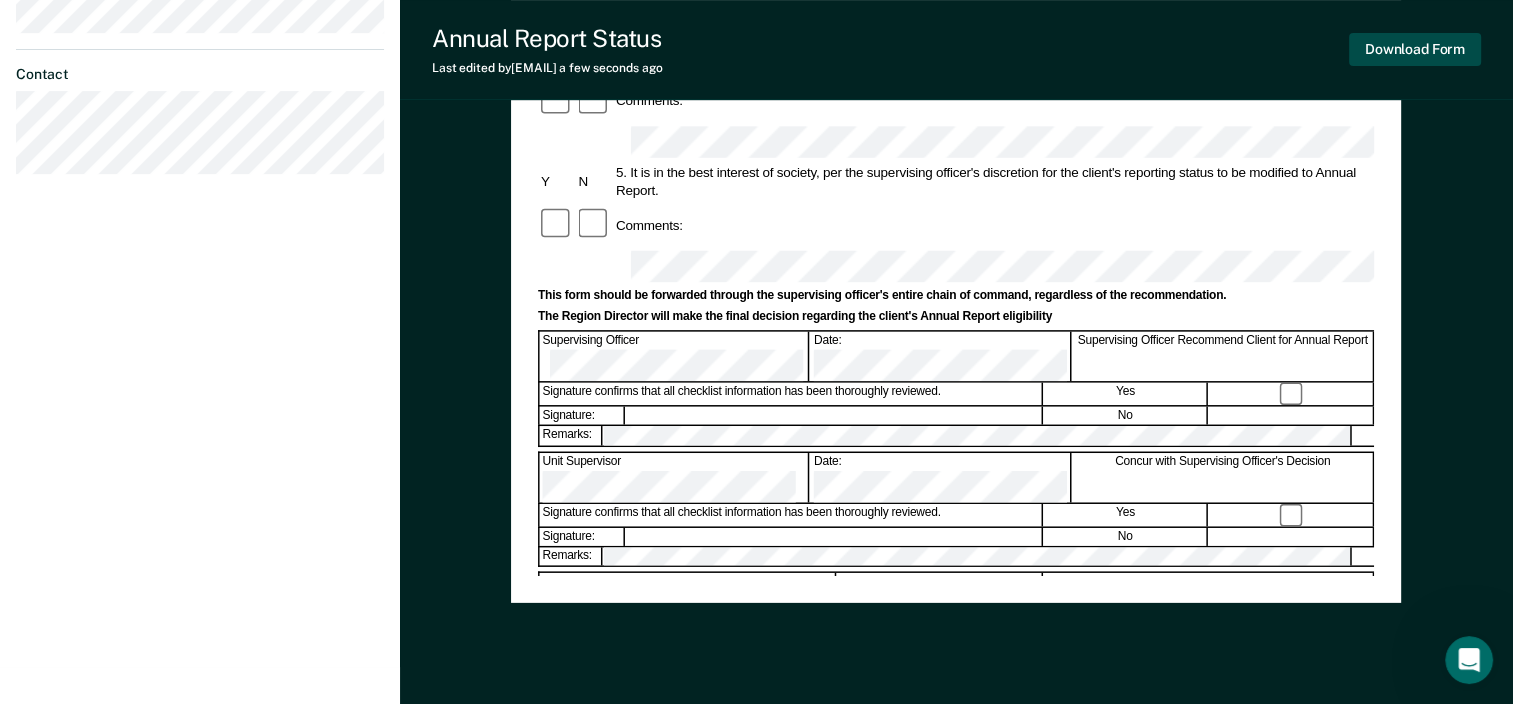 click on "Download Form" at bounding box center [1415, 49] 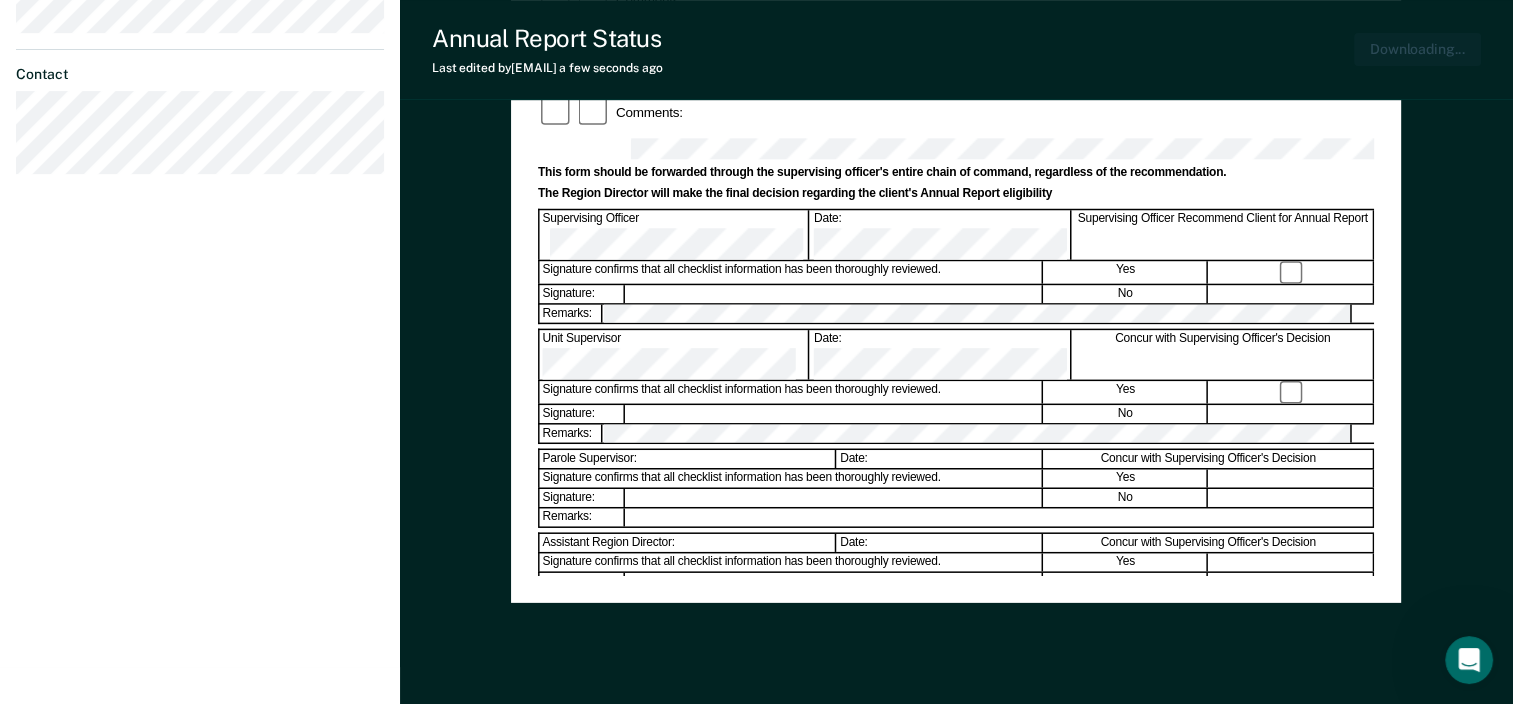 scroll, scrollTop: 777, scrollLeft: 0, axis: vertical 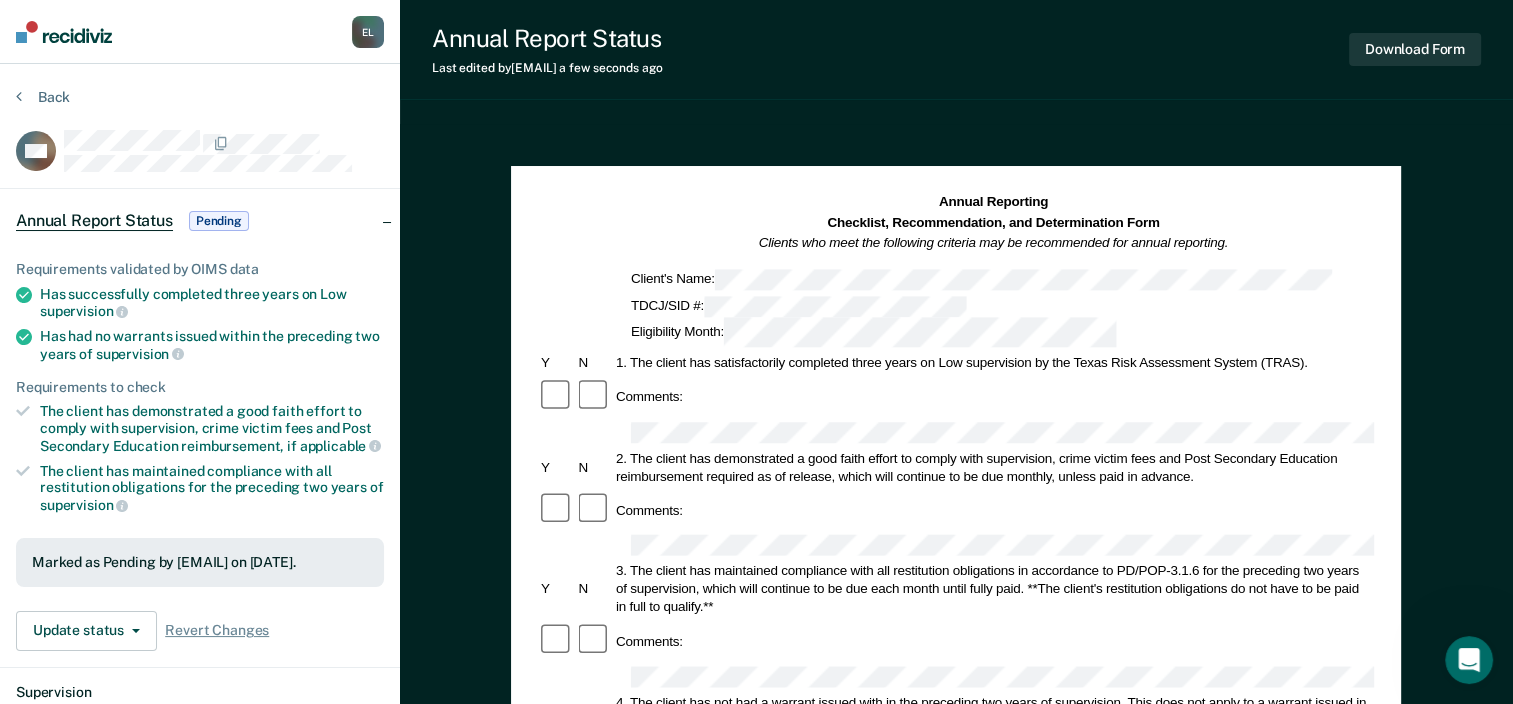 click on "Comments:" at bounding box center [956, 397] 